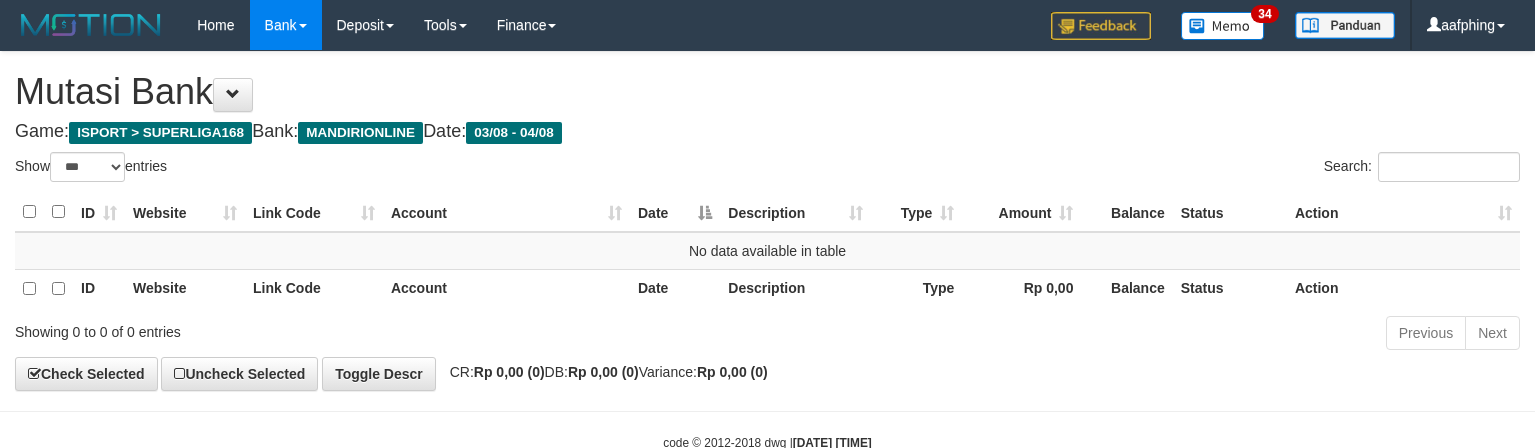select on "***" 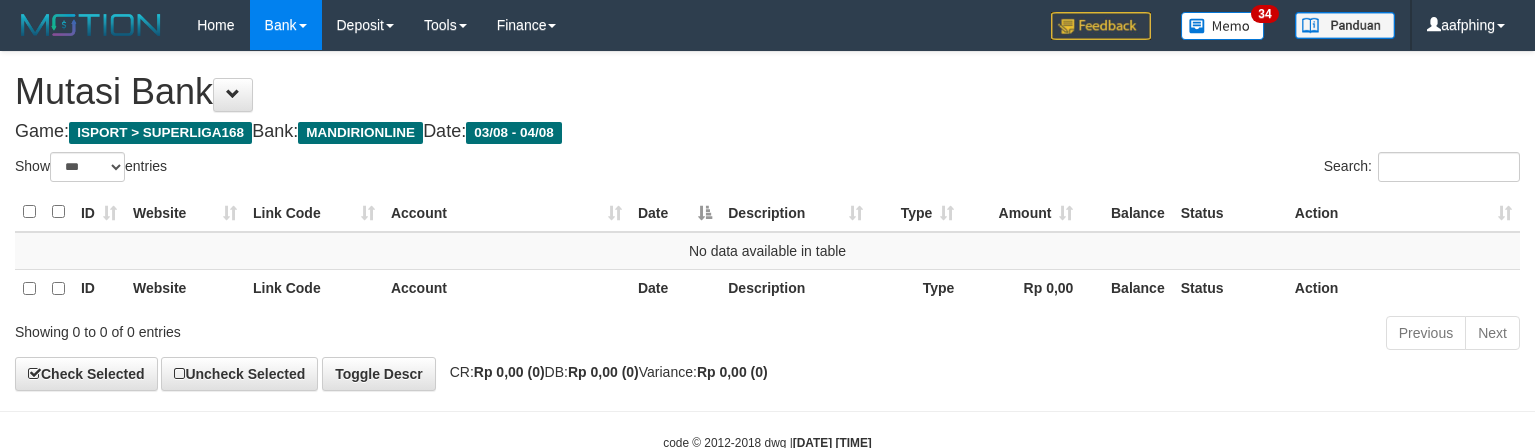 scroll, scrollTop: 0, scrollLeft: 0, axis: both 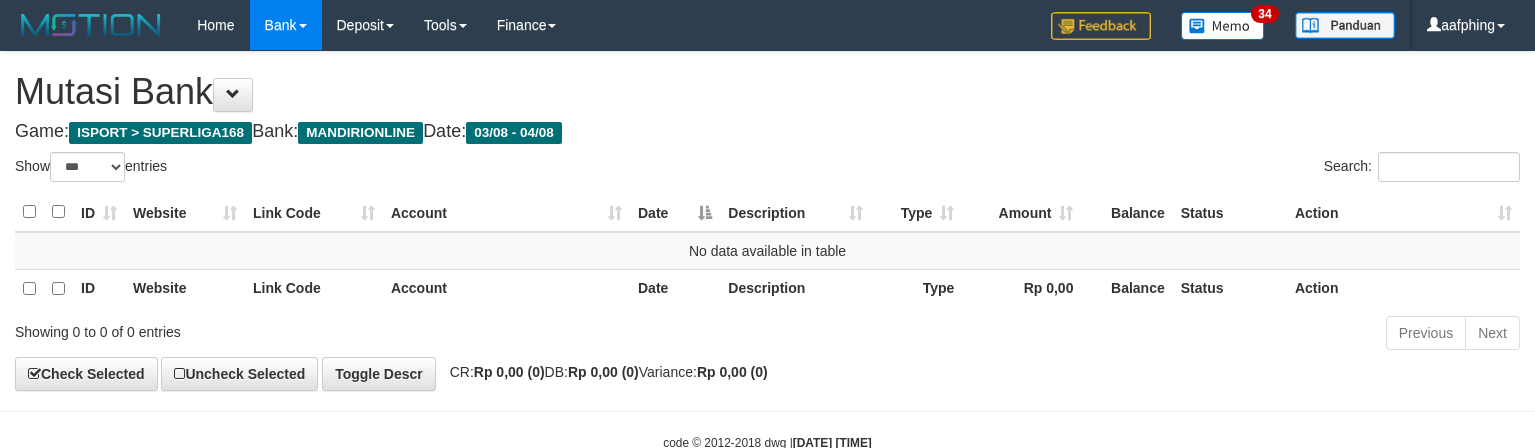 select on "***" 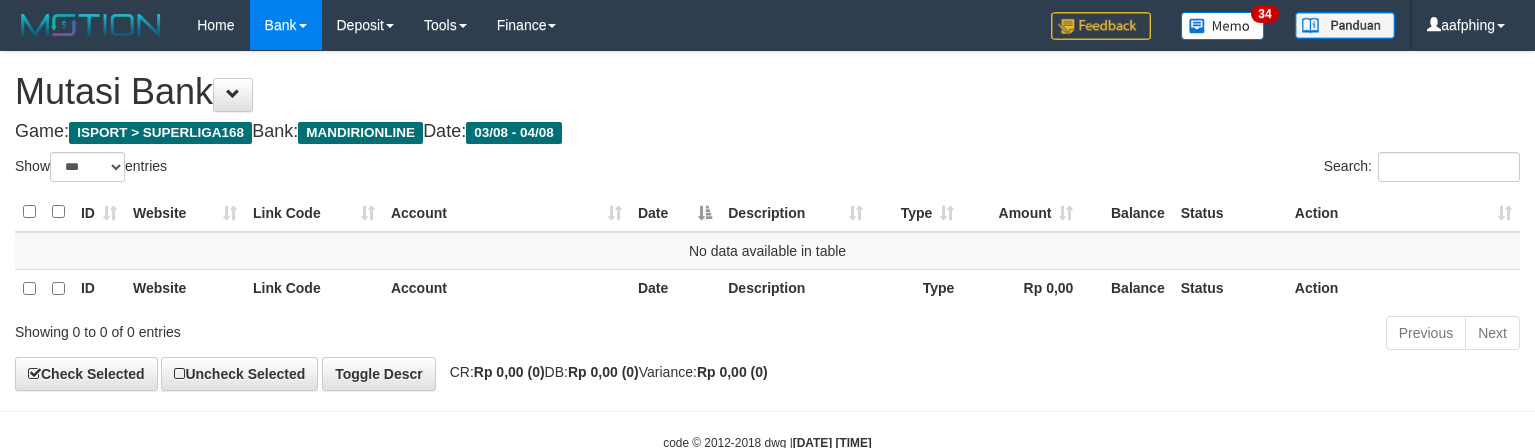 scroll, scrollTop: 0, scrollLeft: 0, axis: both 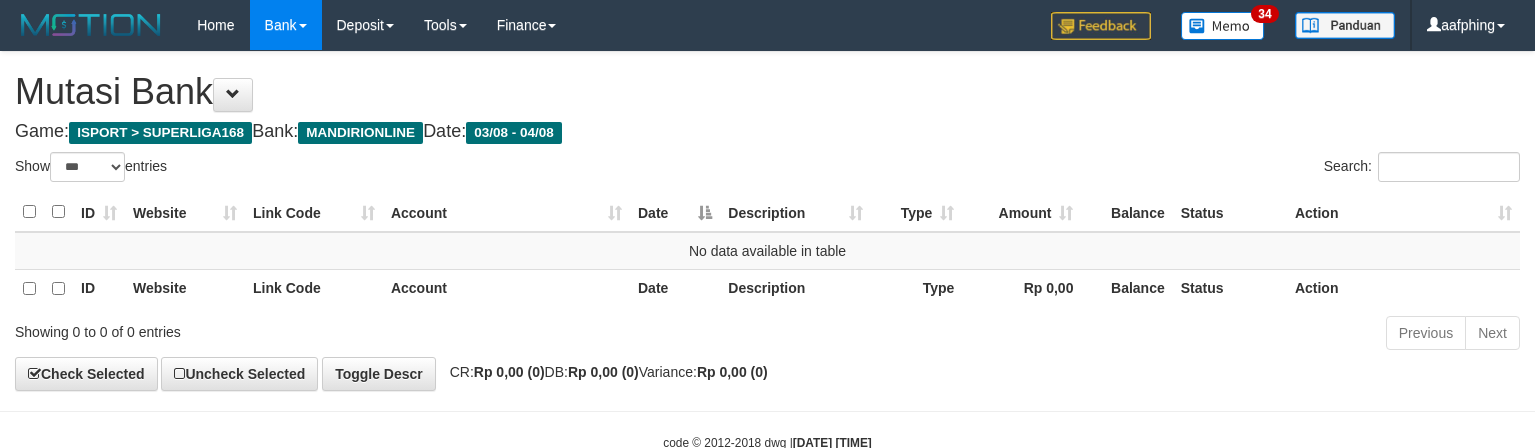 select on "***" 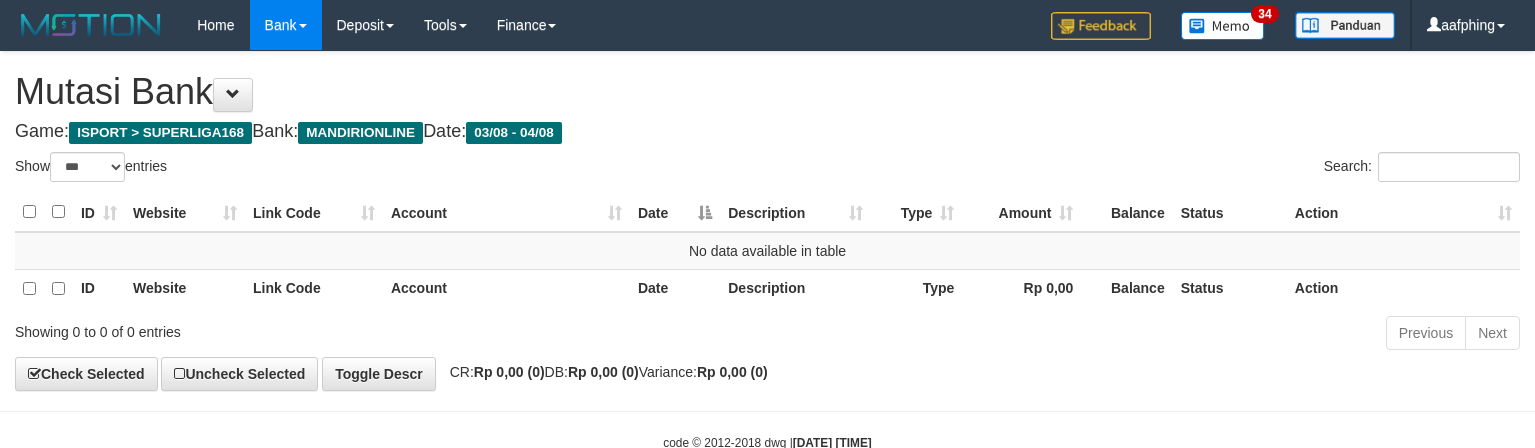 scroll, scrollTop: 0, scrollLeft: 0, axis: both 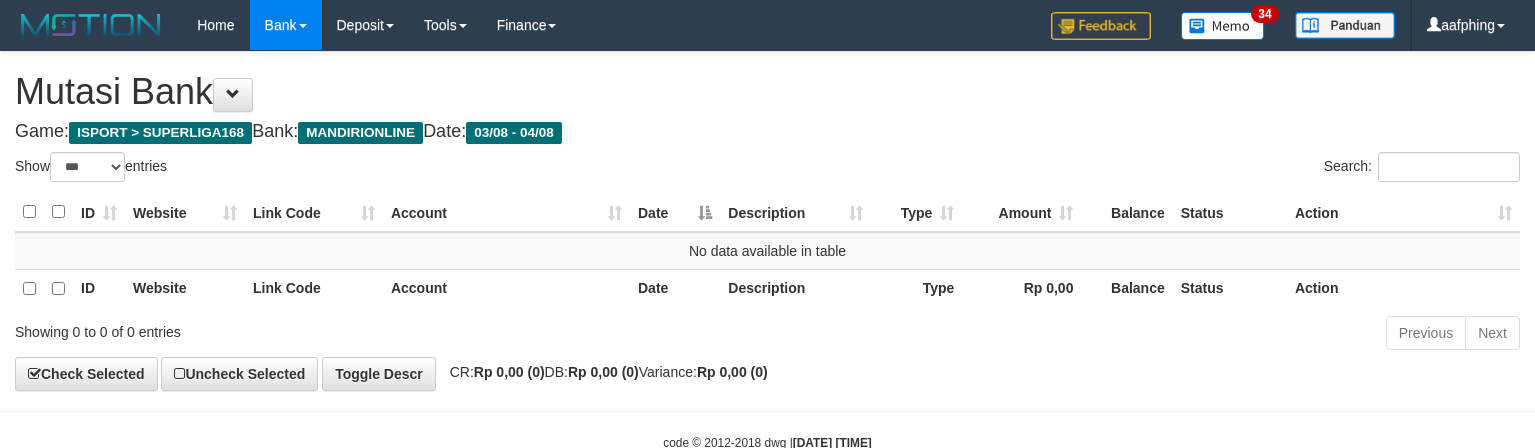 select on "***" 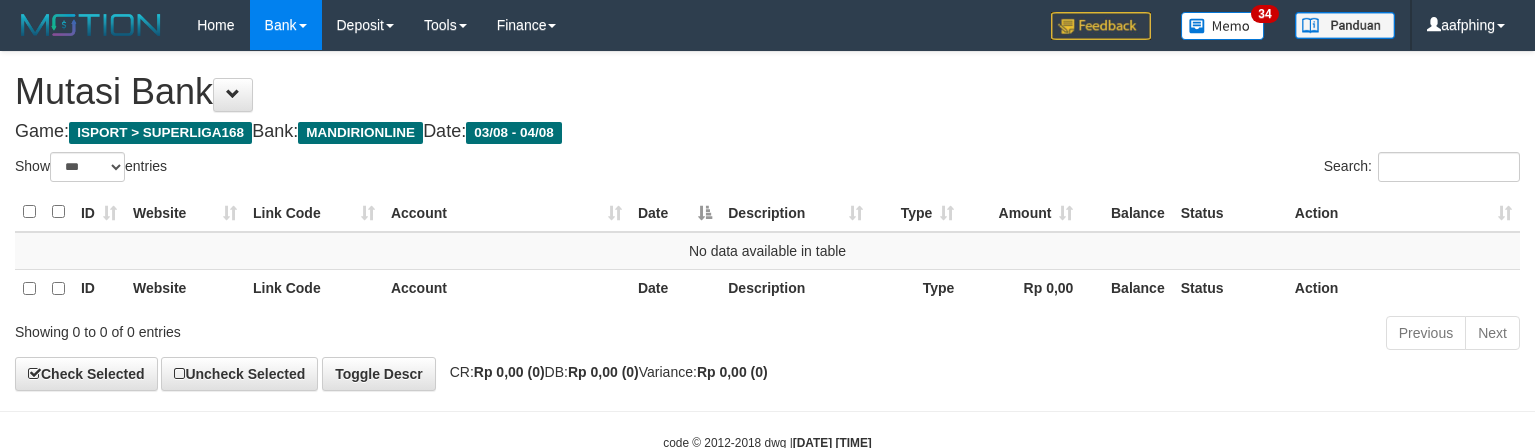 scroll, scrollTop: 0, scrollLeft: 0, axis: both 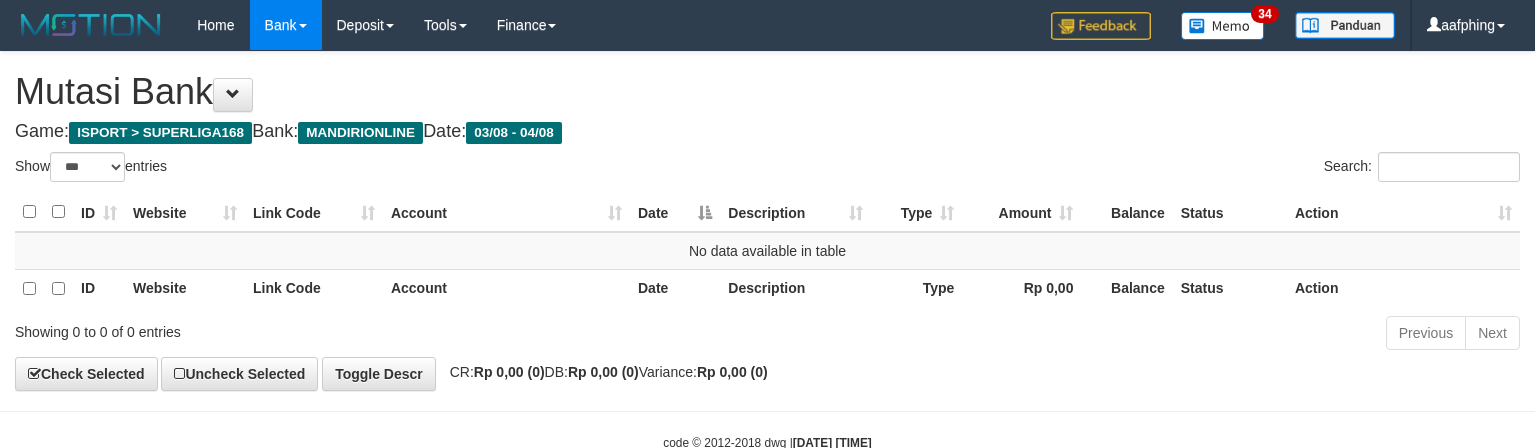 select on "***" 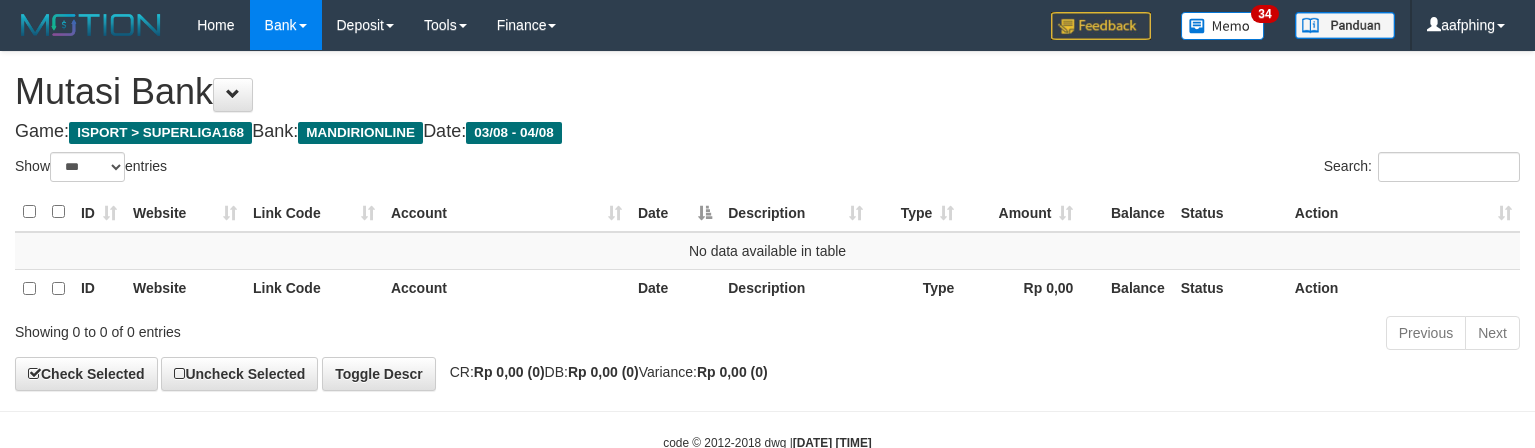 scroll, scrollTop: 0, scrollLeft: 0, axis: both 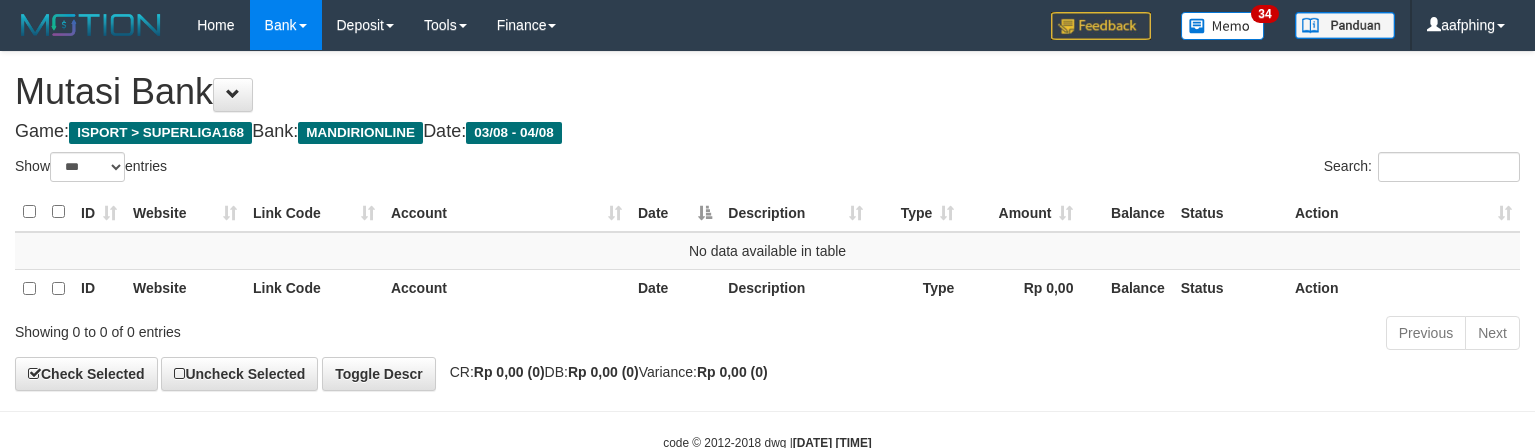 select on "***" 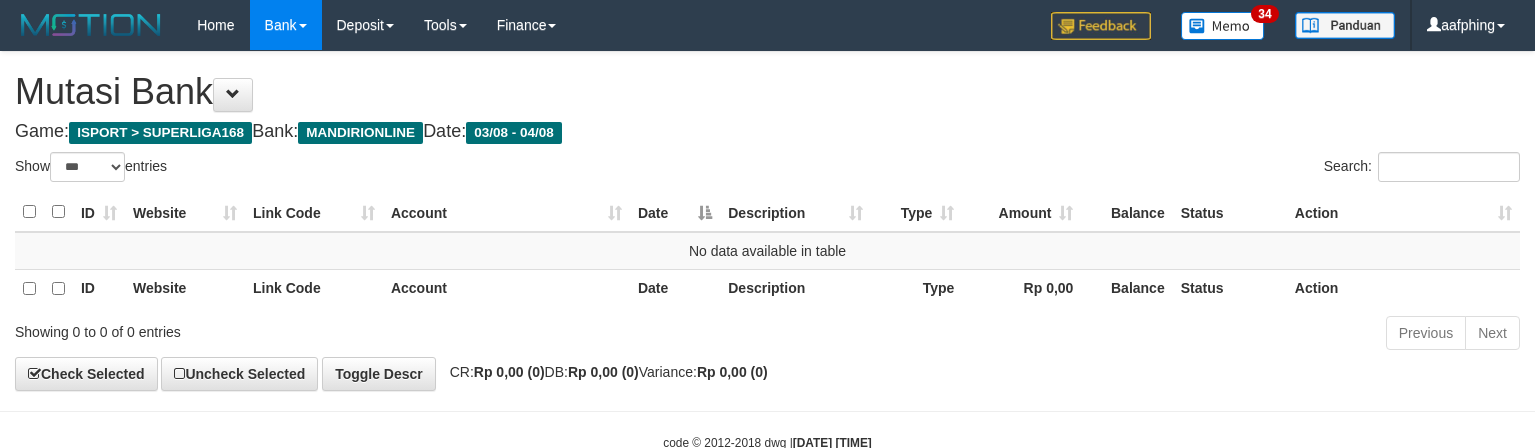 scroll, scrollTop: 0, scrollLeft: 0, axis: both 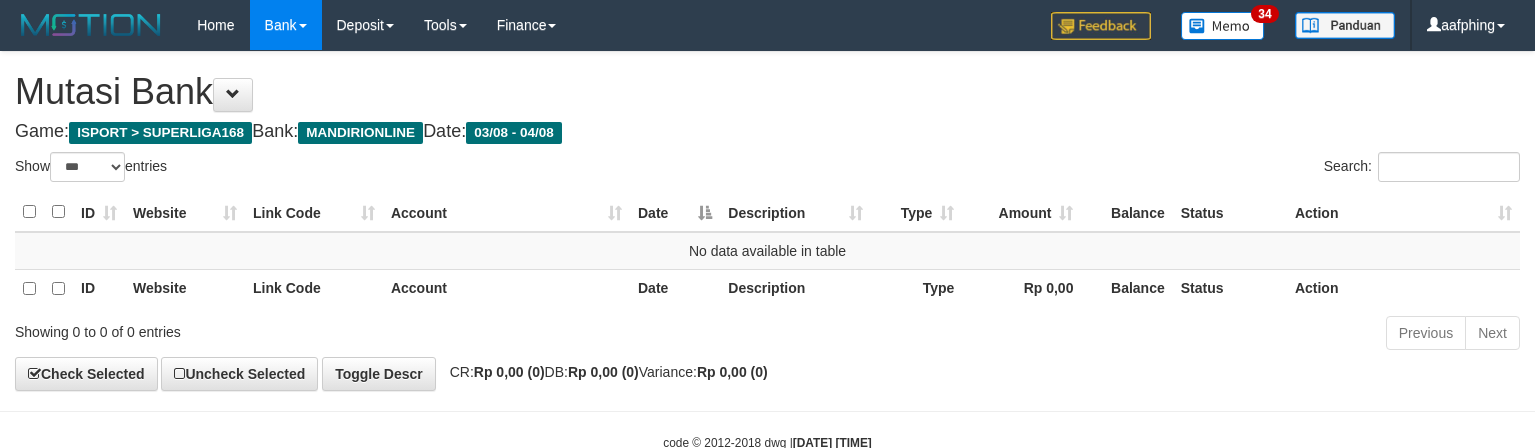 select on "***" 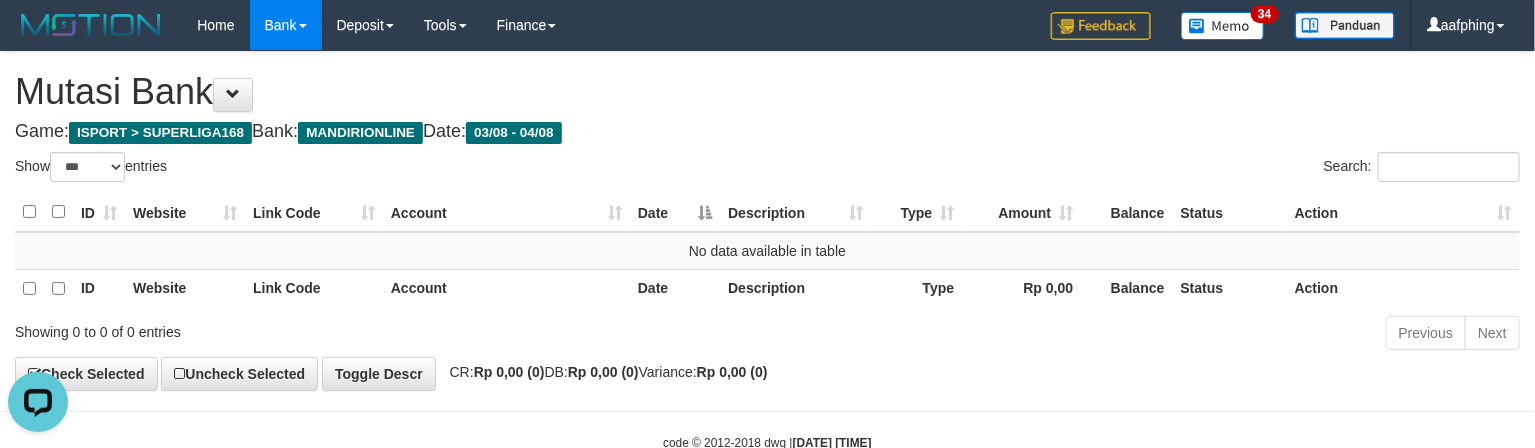 scroll, scrollTop: 0, scrollLeft: 0, axis: both 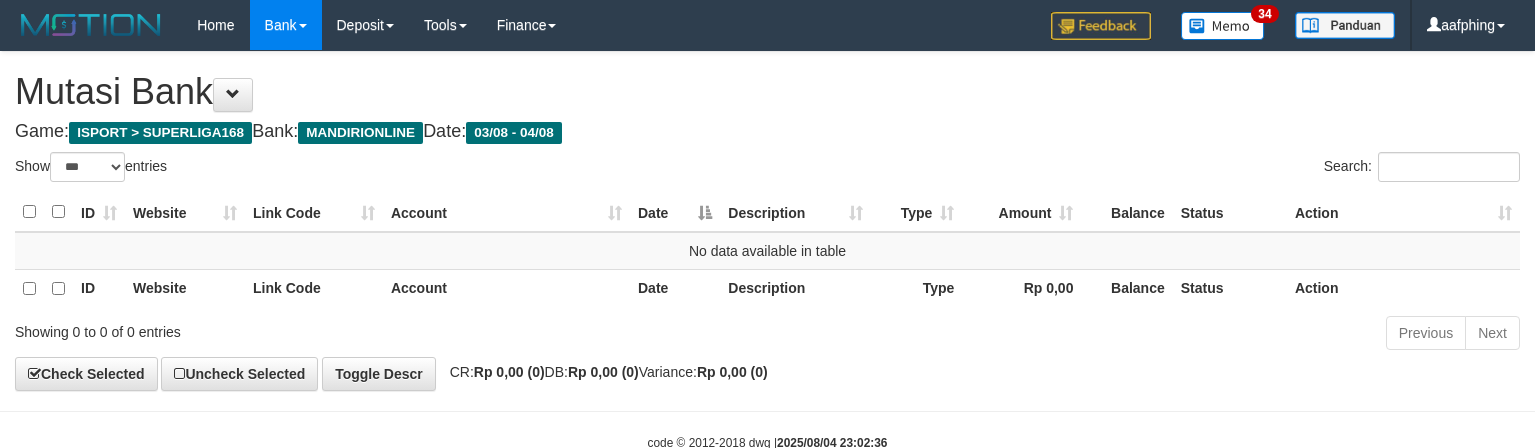 select on "***" 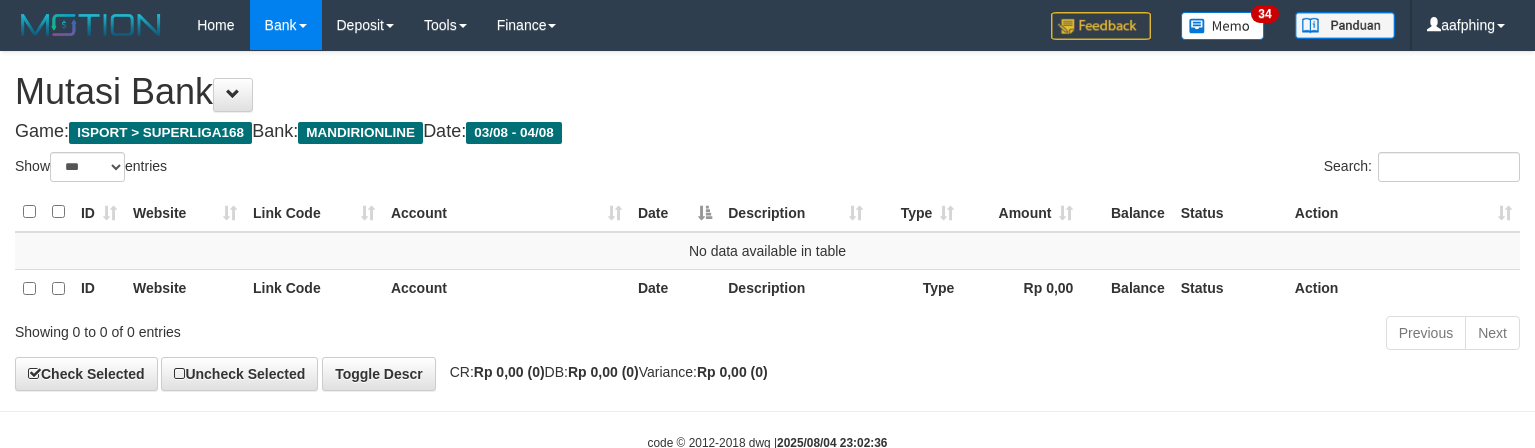 scroll, scrollTop: 0, scrollLeft: 0, axis: both 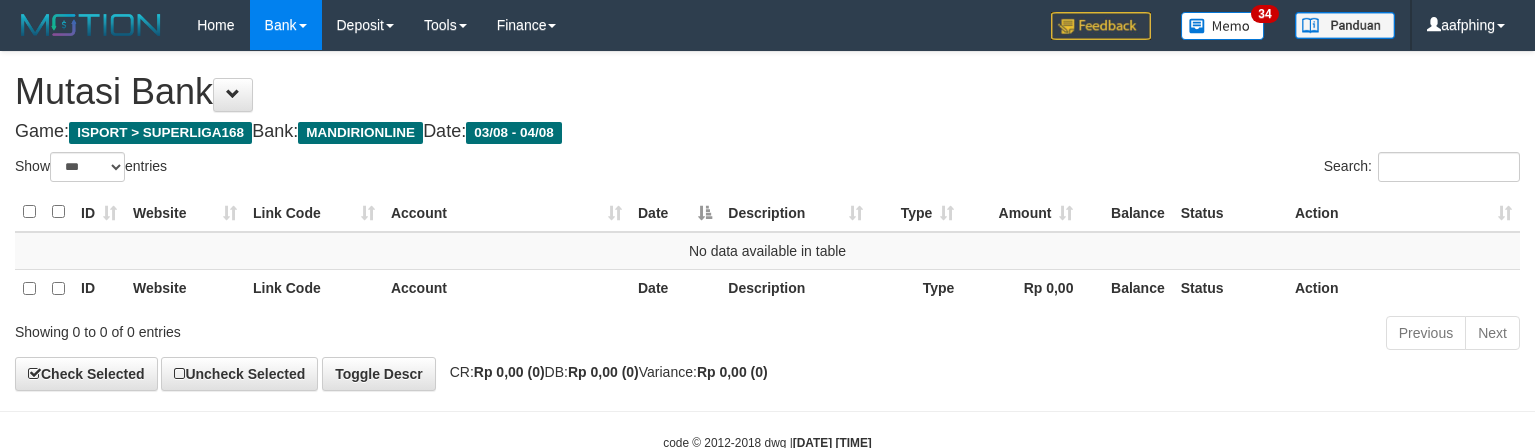 select on "***" 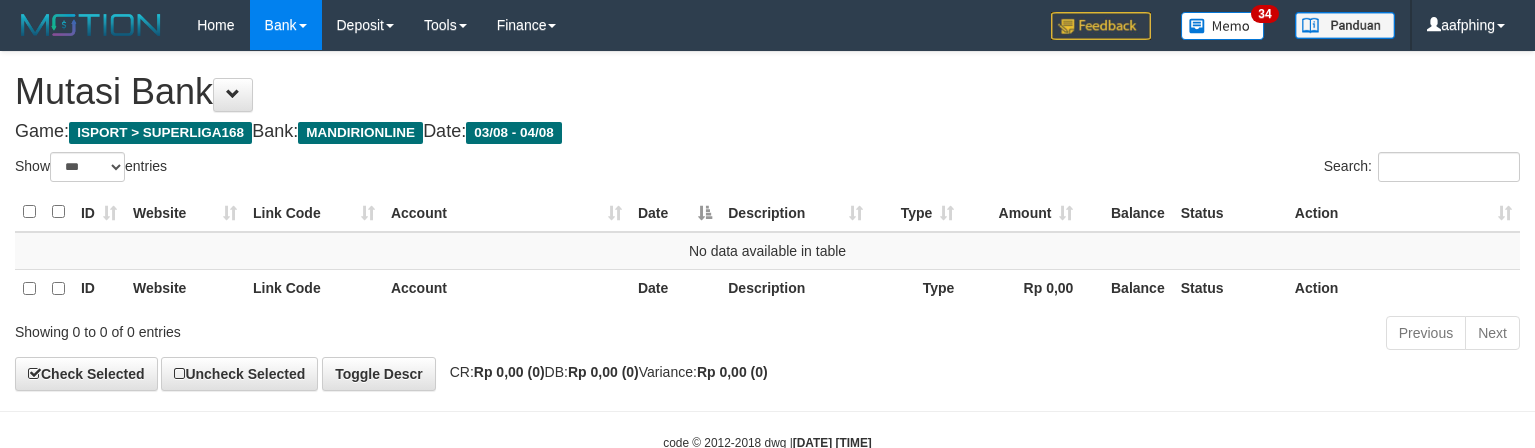 scroll, scrollTop: 0, scrollLeft: 0, axis: both 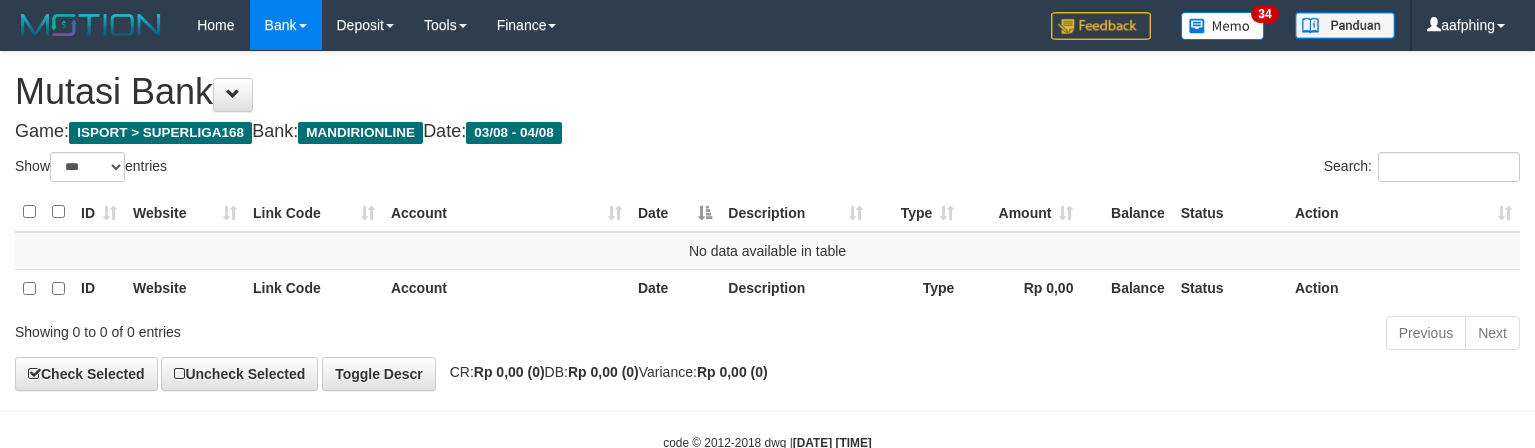 select on "***" 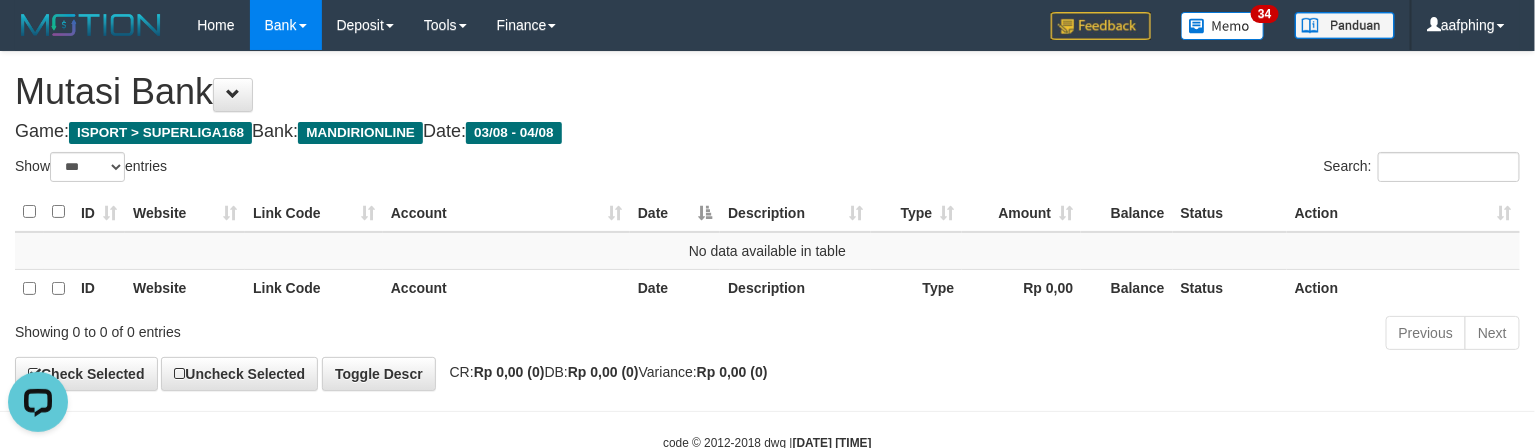 scroll, scrollTop: 0, scrollLeft: 0, axis: both 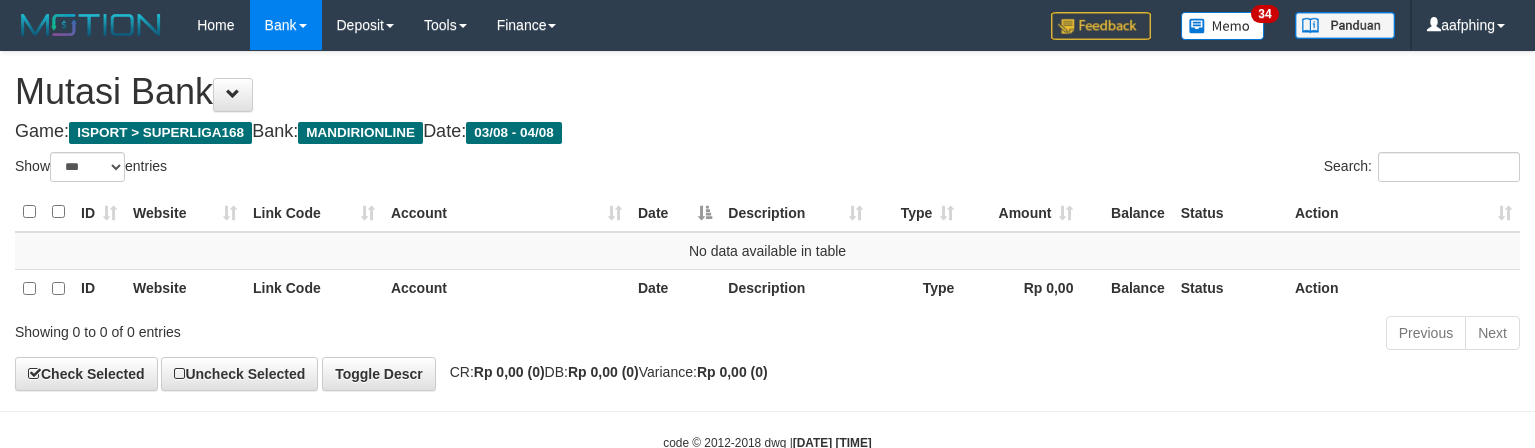 select on "***" 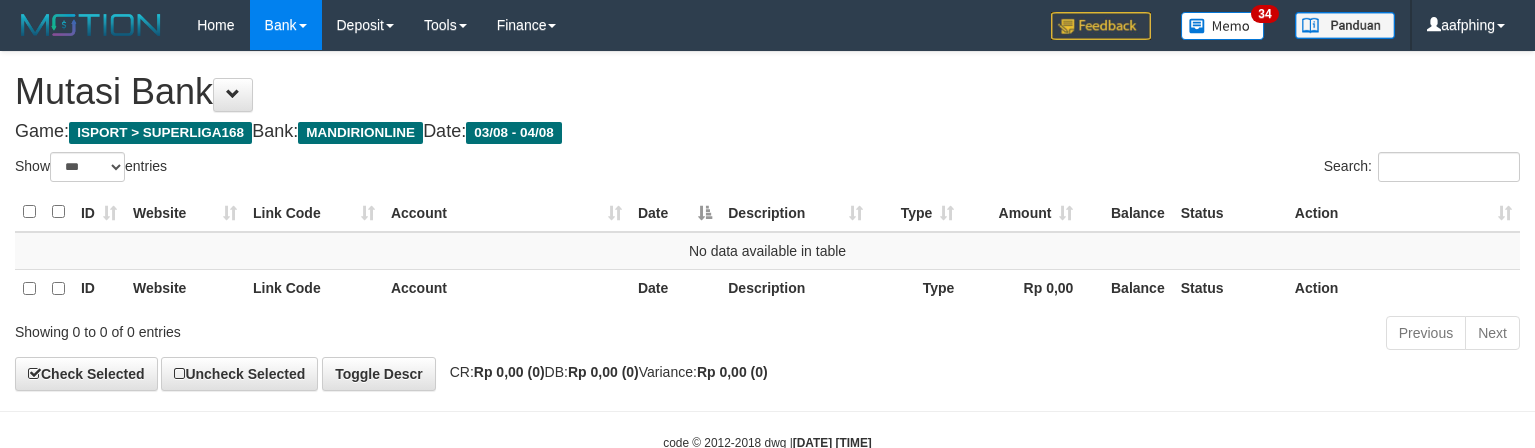 scroll, scrollTop: 0, scrollLeft: 0, axis: both 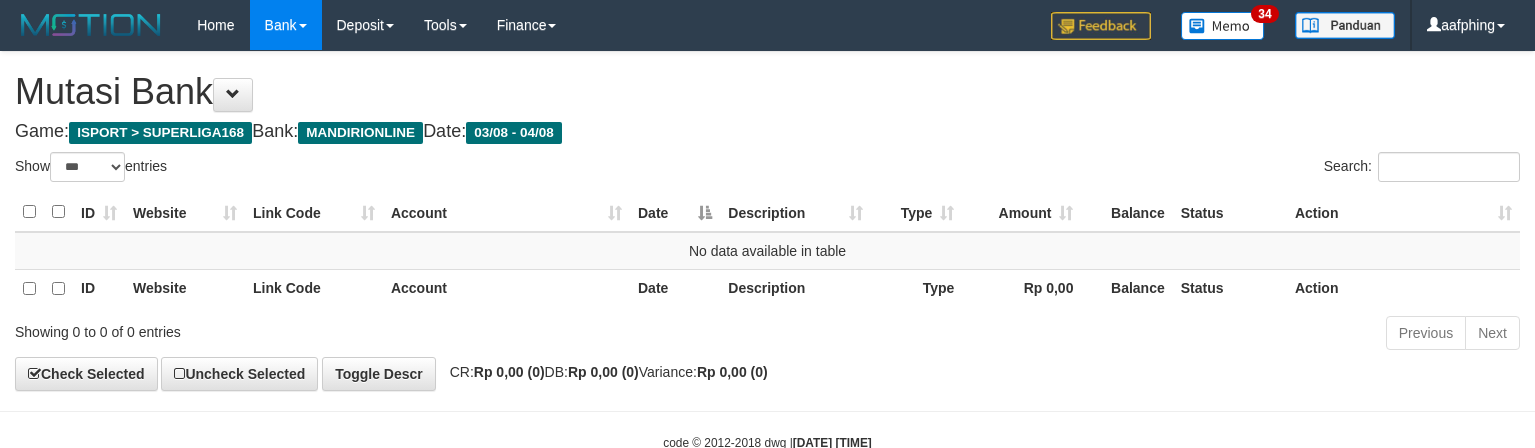 select on "***" 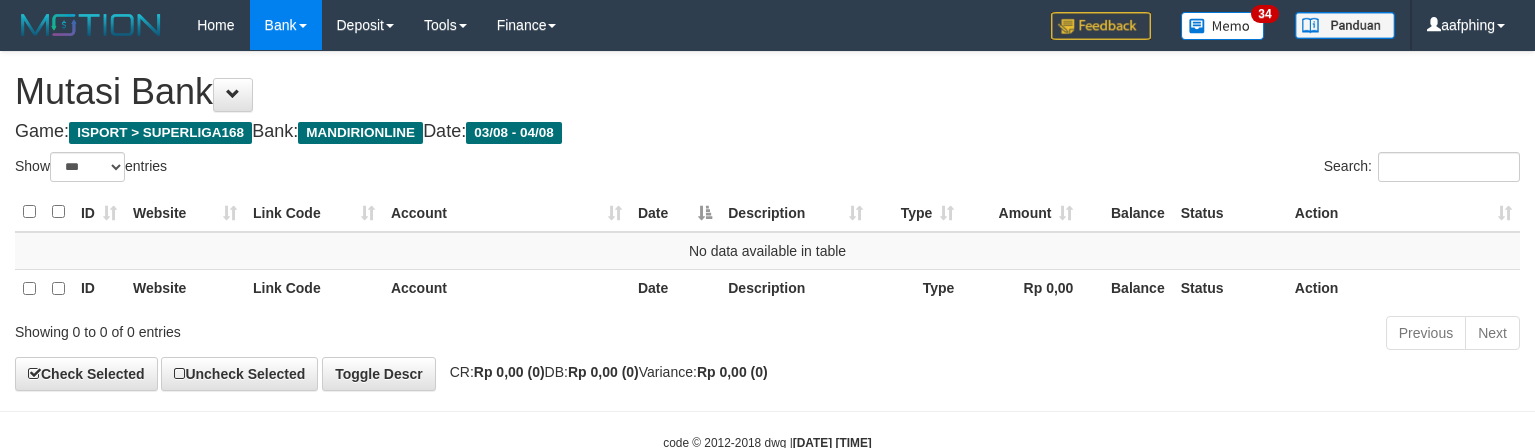 scroll, scrollTop: 0, scrollLeft: 0, axis: both 